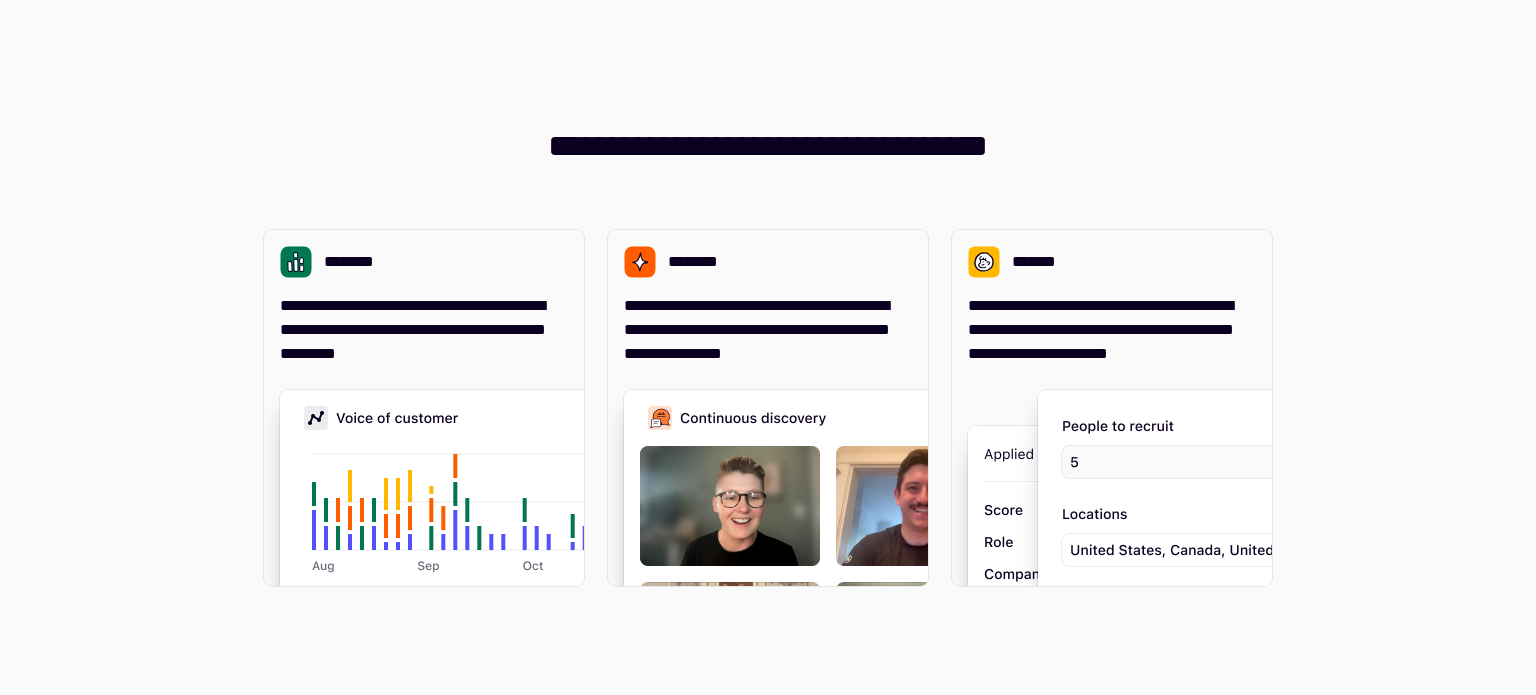 scroll, scrollTop: 0, scrollLeft: 0, axis: both 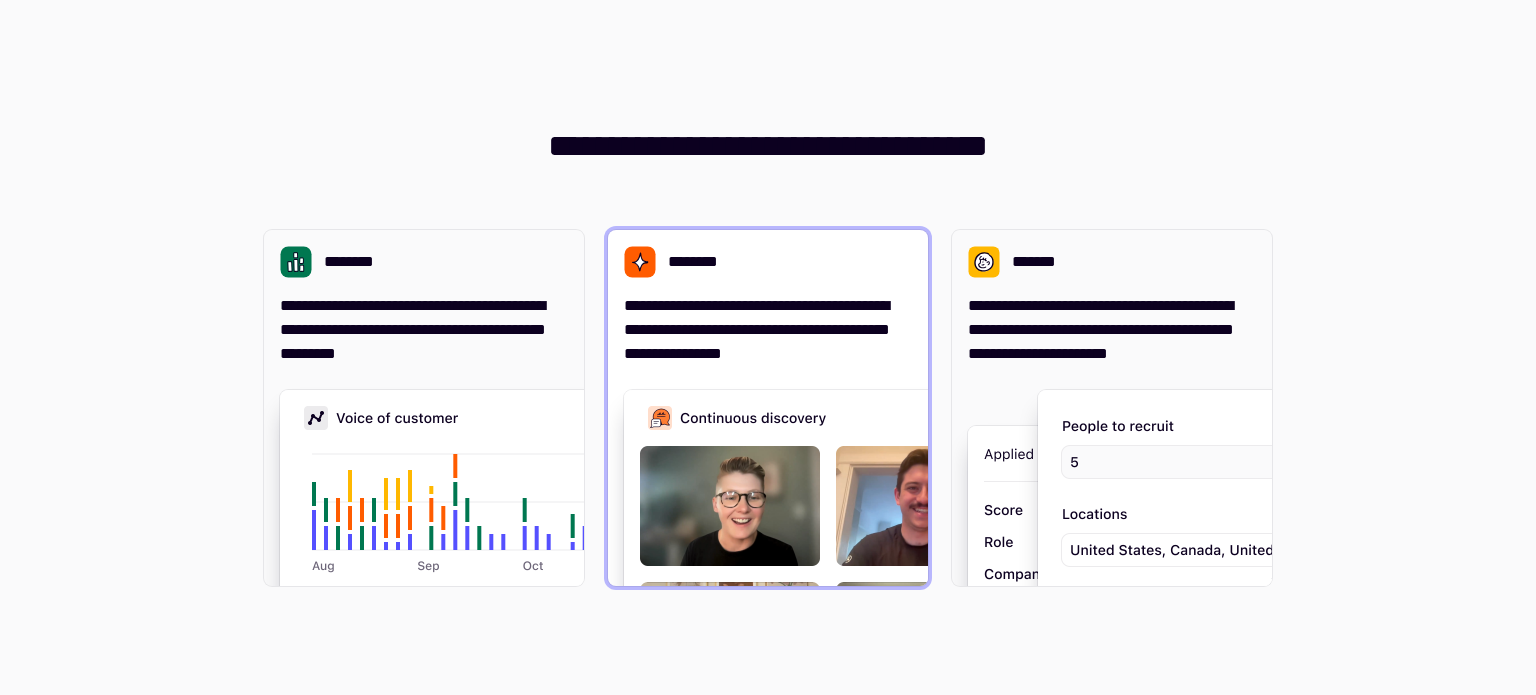 click on "**********" at bounding box center [768, 330] 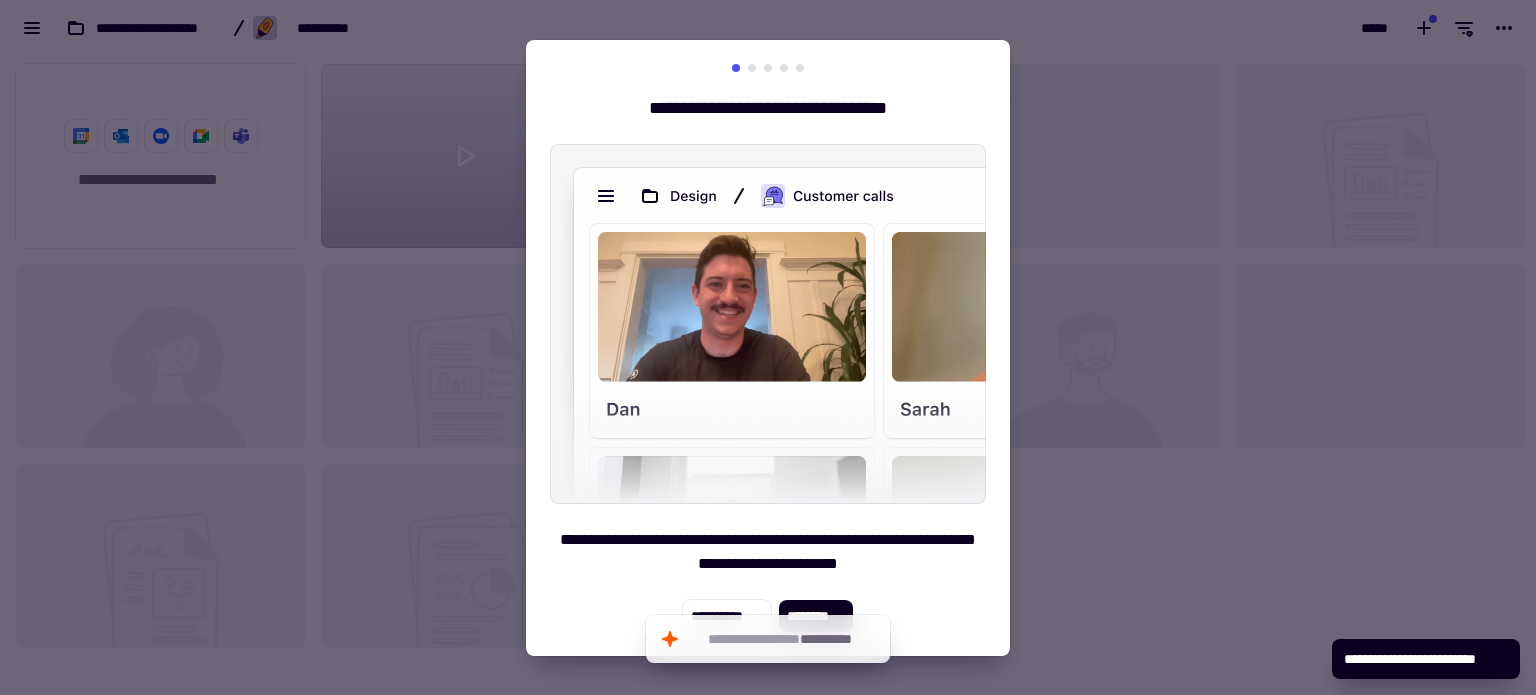 scroll, scrollTop: 16, scrollLeft: 16, axis: both 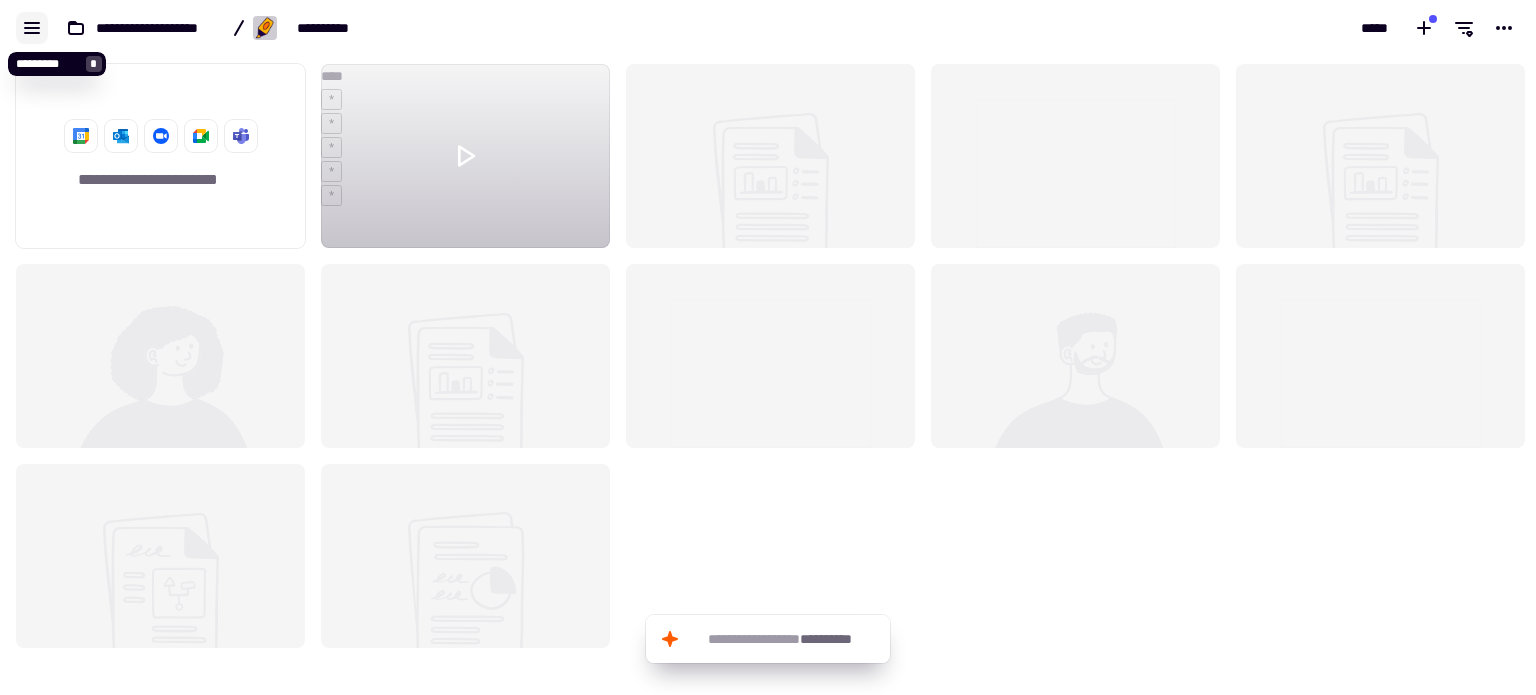 click 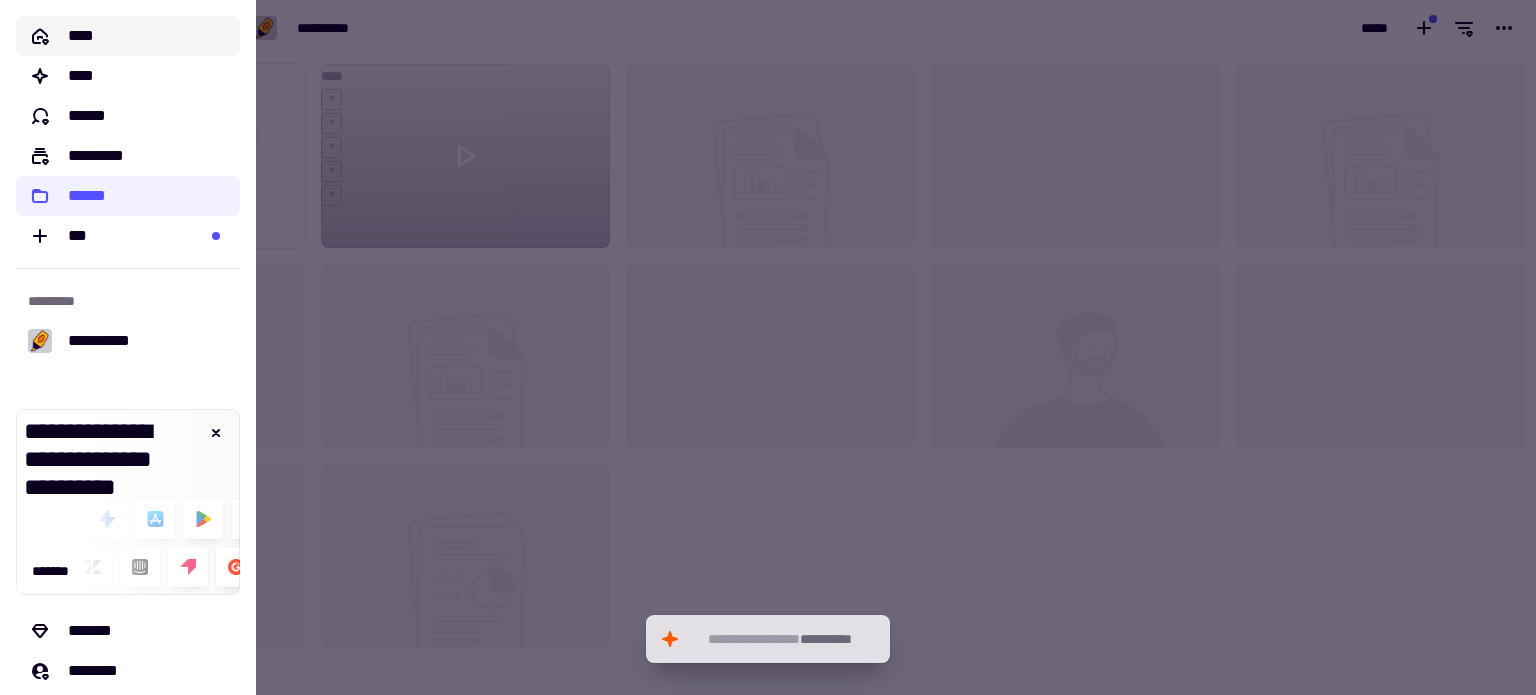 click 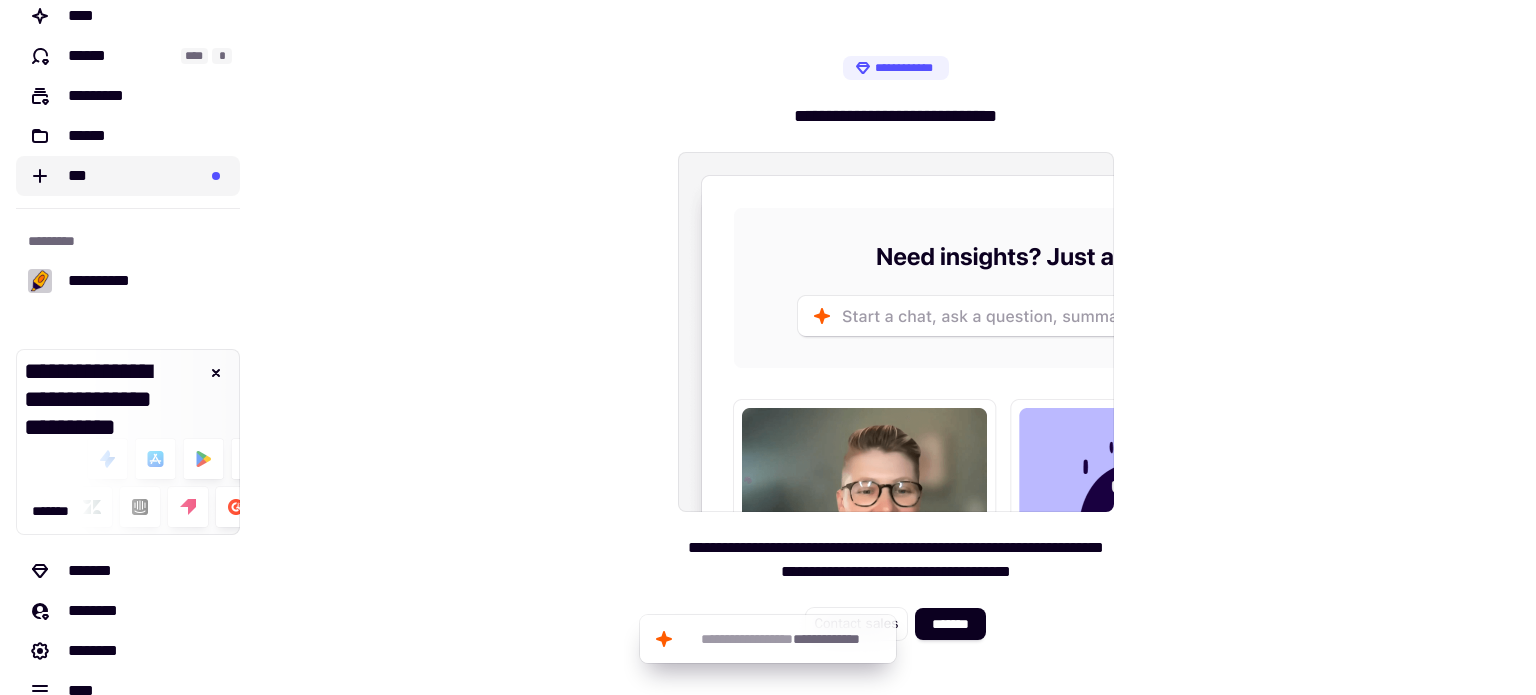 scroll, scrollTop: 92, scrollLeft: 0, axis: vertical 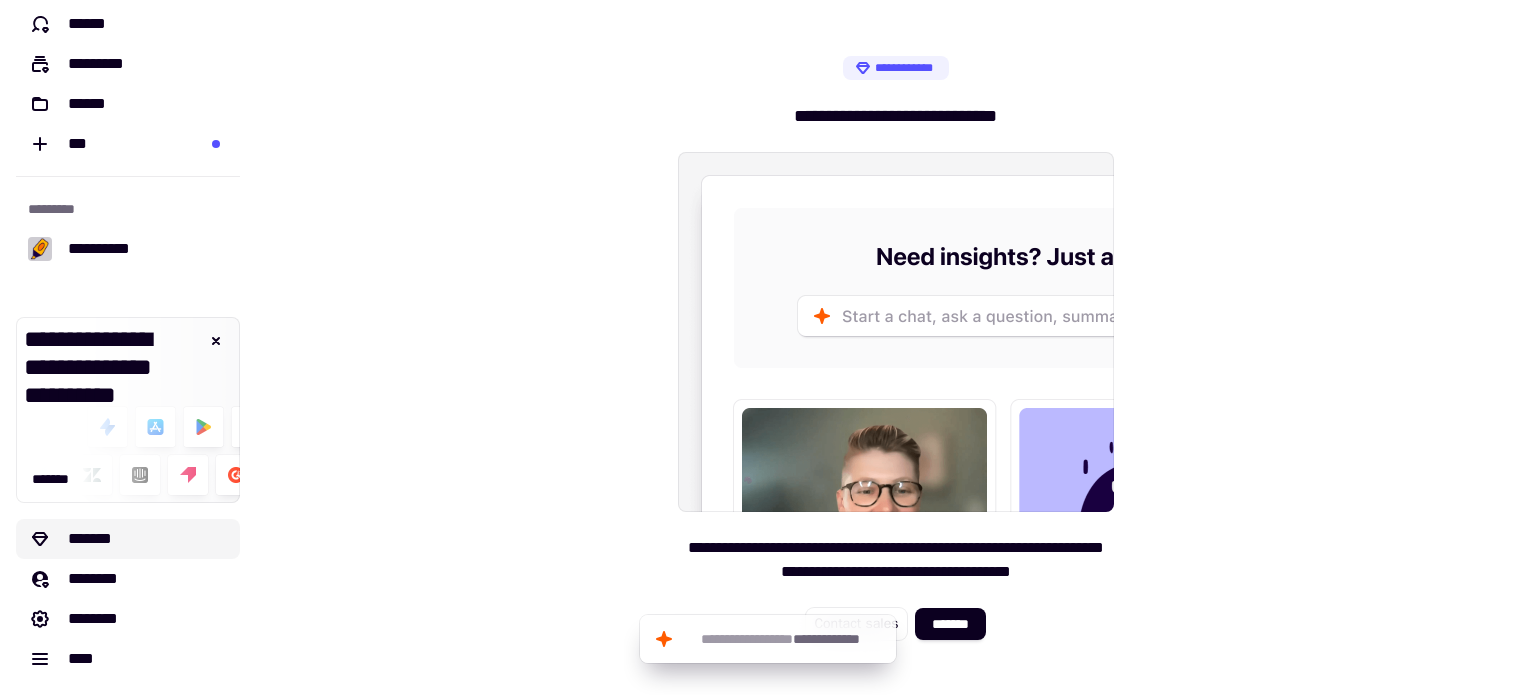 click on "*******" 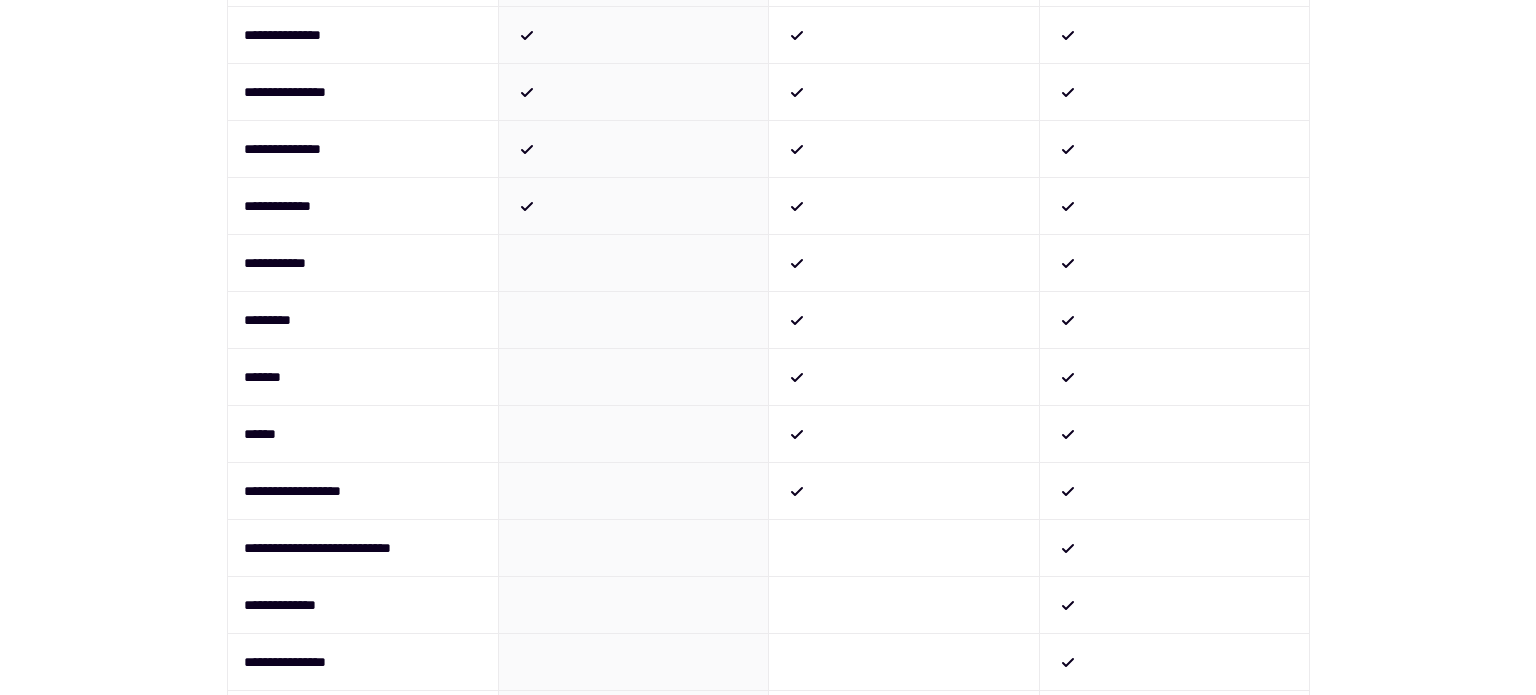 scroll, scrollTop: 700, scrollLeft: 0, axis: vertical 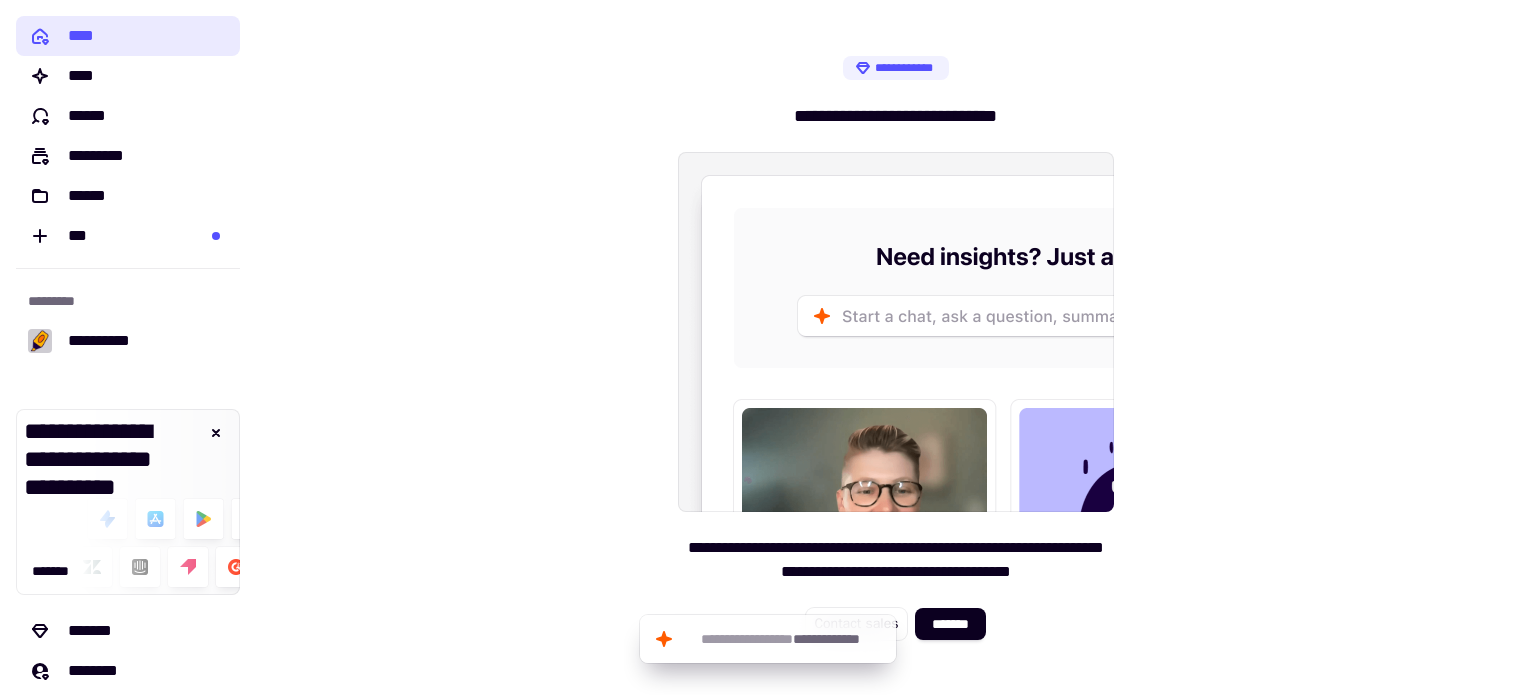 click on "****" 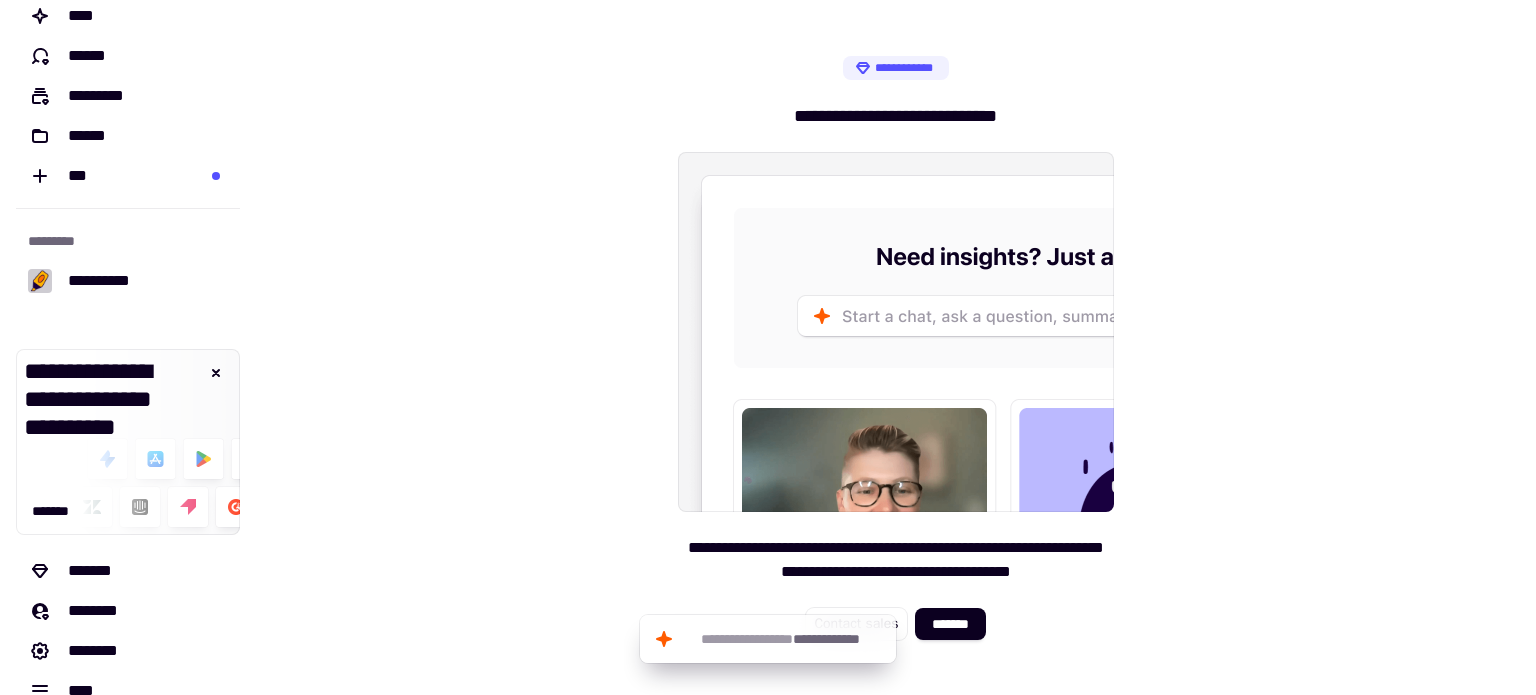 scroll, scrollTop: 92, scrollLeft: 0, axis: vertical 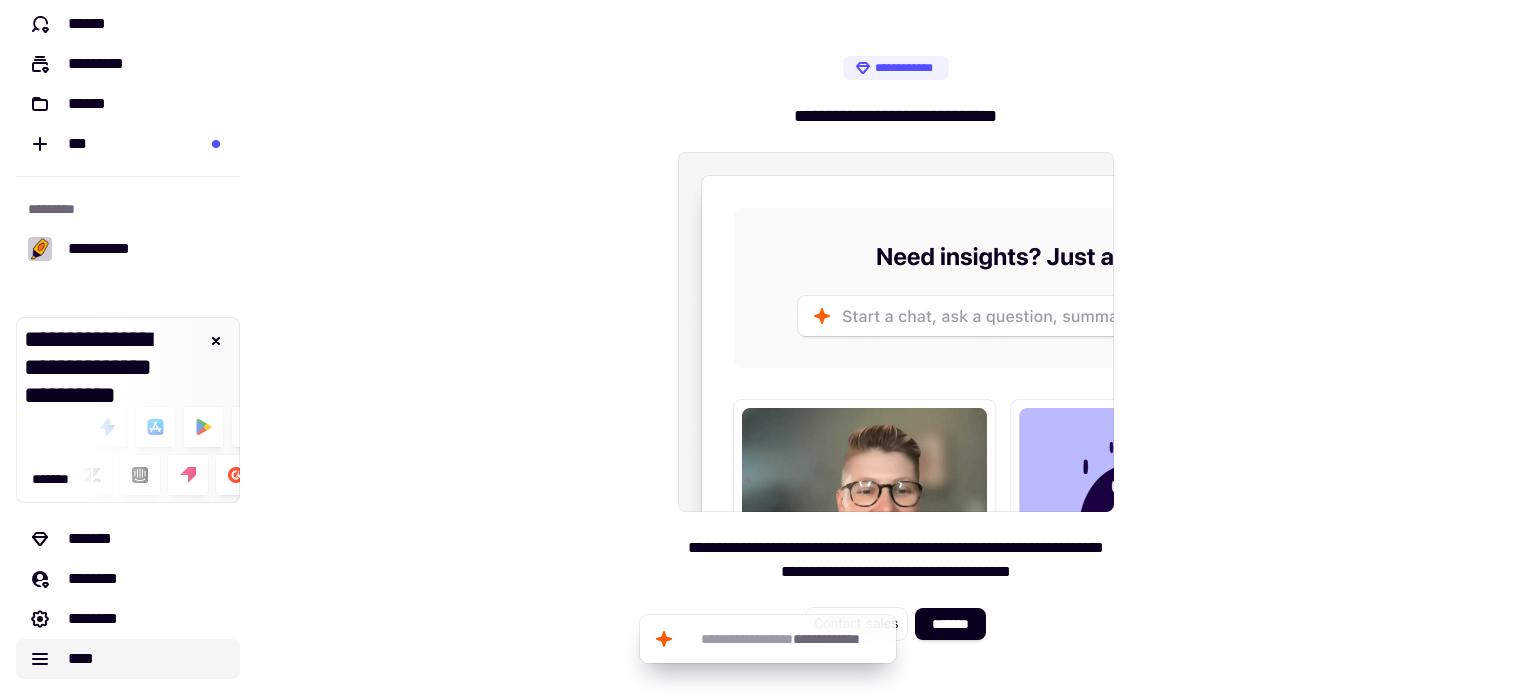 click on "****" 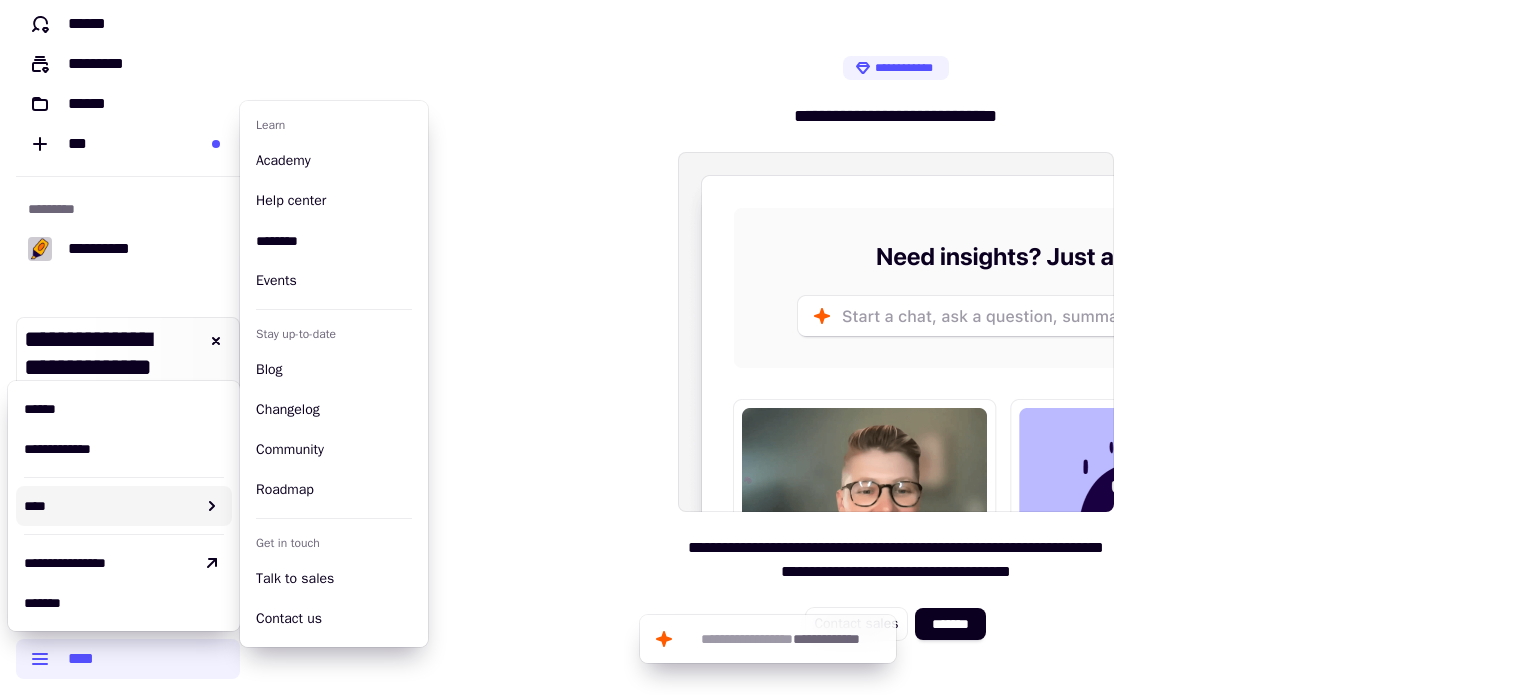 click on "****" at bounding box center [110, 506] 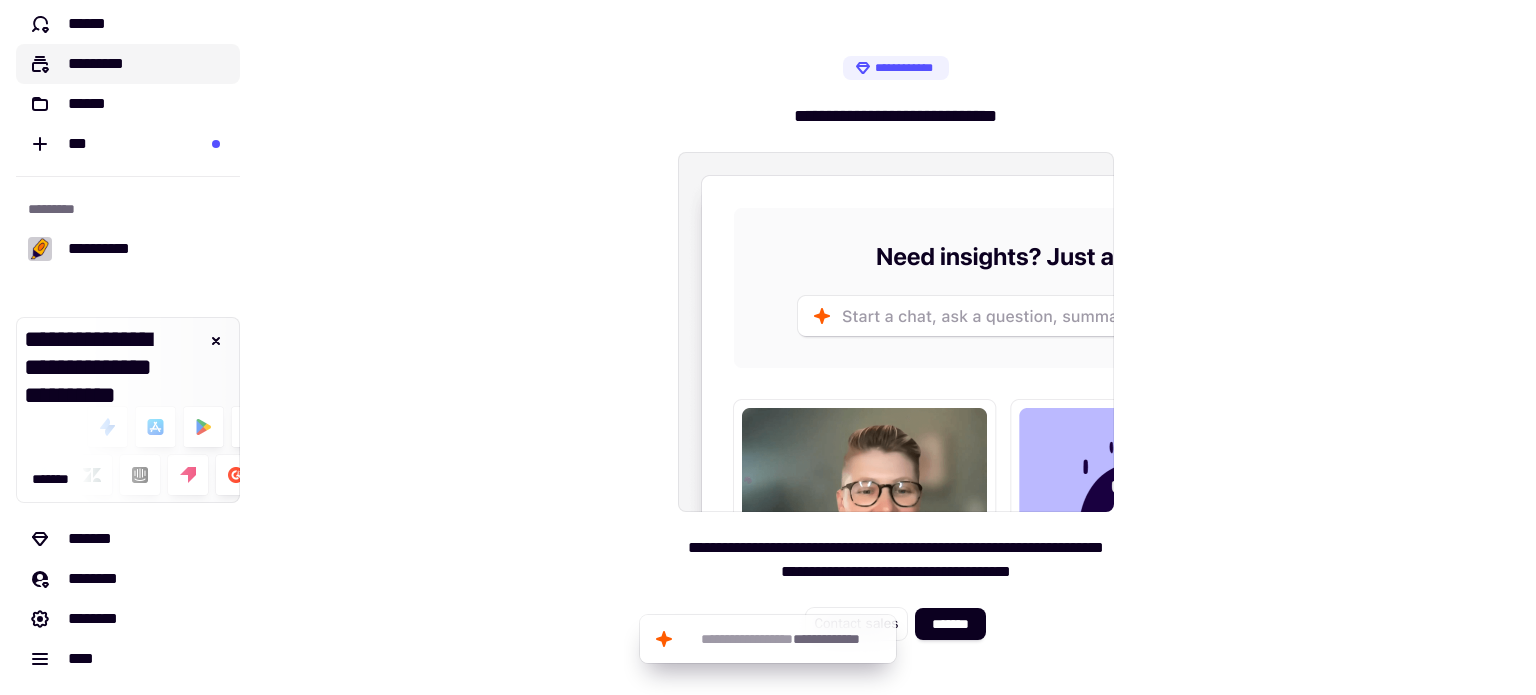 scroll, scrollTop: 0, scrollLeft: 0, axis: both 